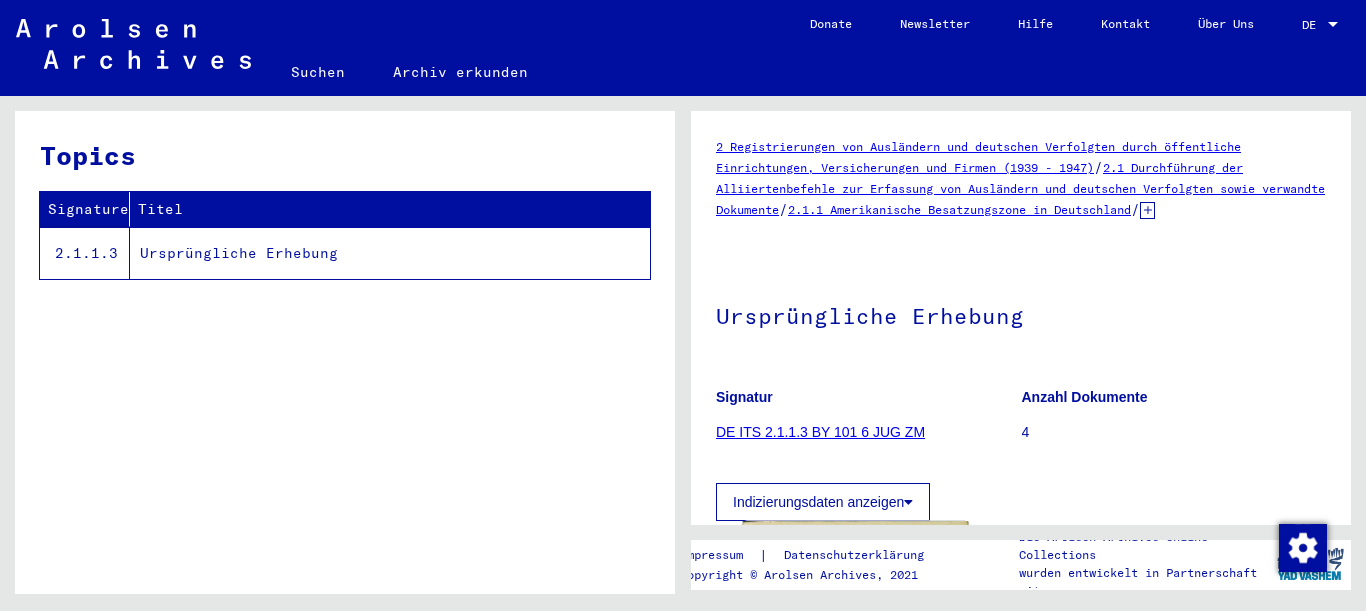 scroll, scrollTop: 0, scrollLeft: 0, axis: both 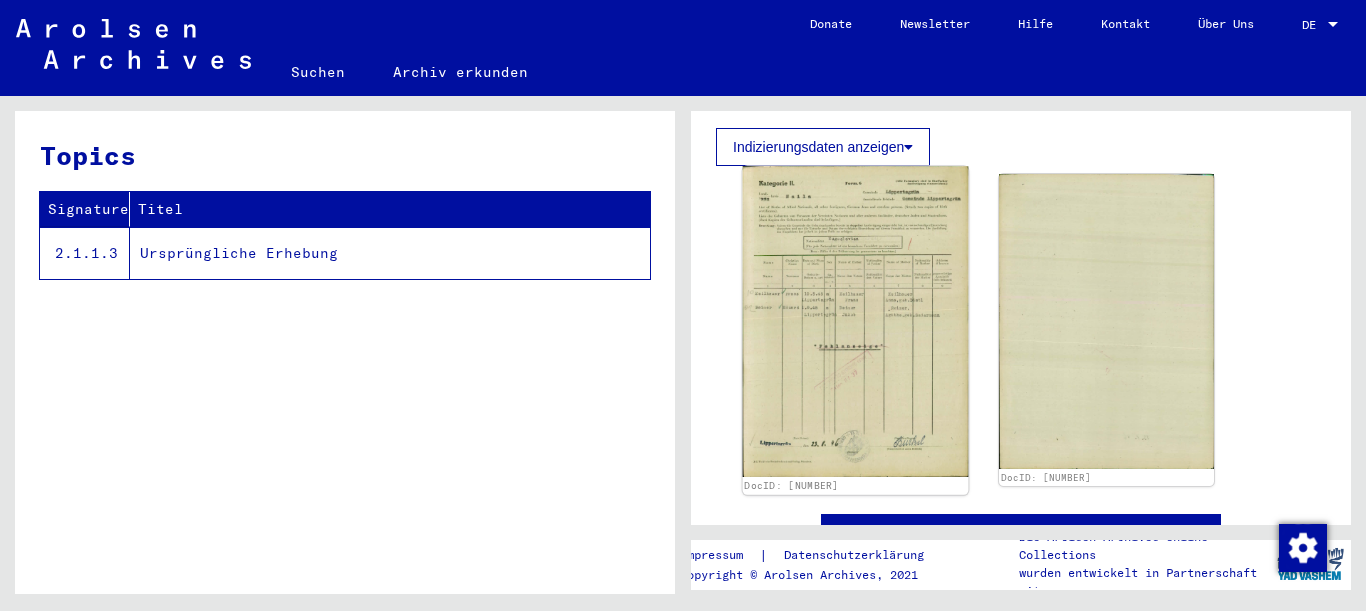 click 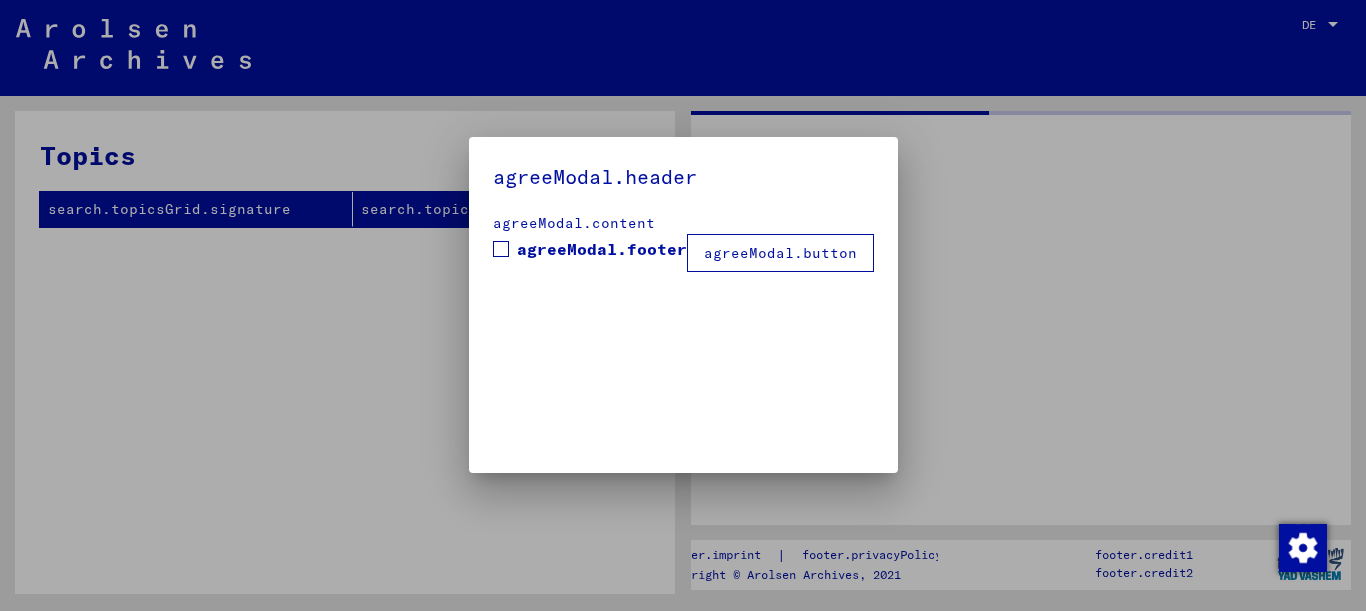 click on "agreeModal.header agreeModal.content    agreeModal.footer  agreeModal.button" at bounding box center (683, 305) 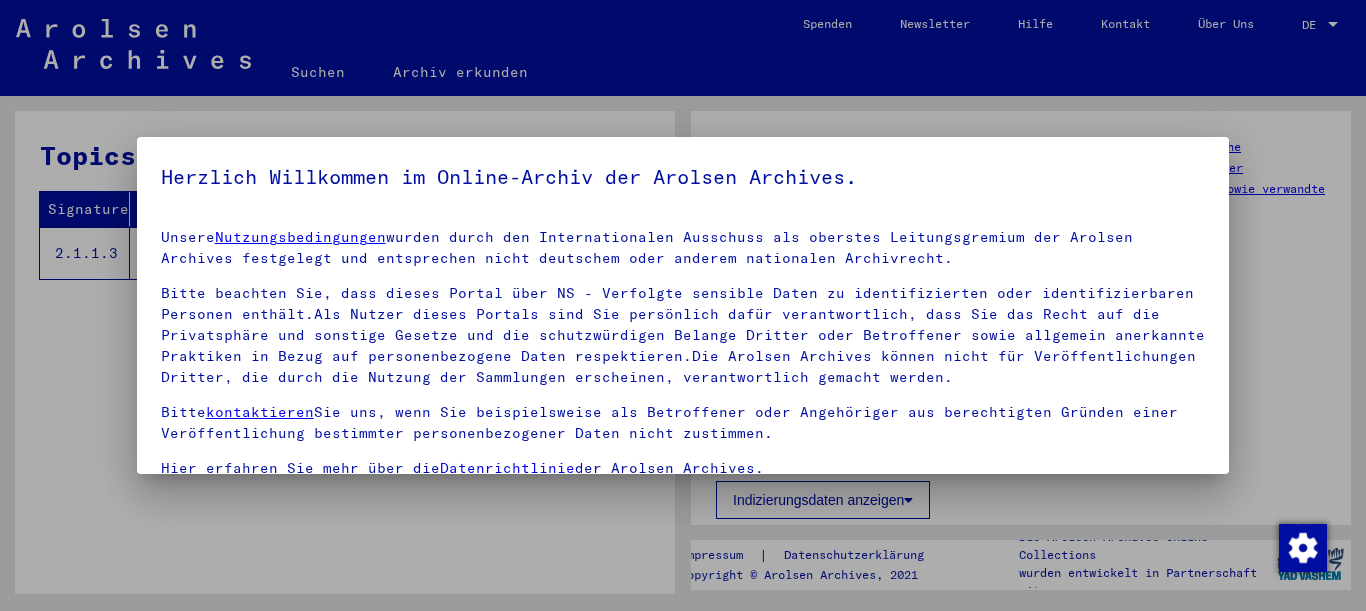 drag, startPoint x: 1196, startPoint y: 273, endPoint x: 1196, endPoint y: 285, distance: 12 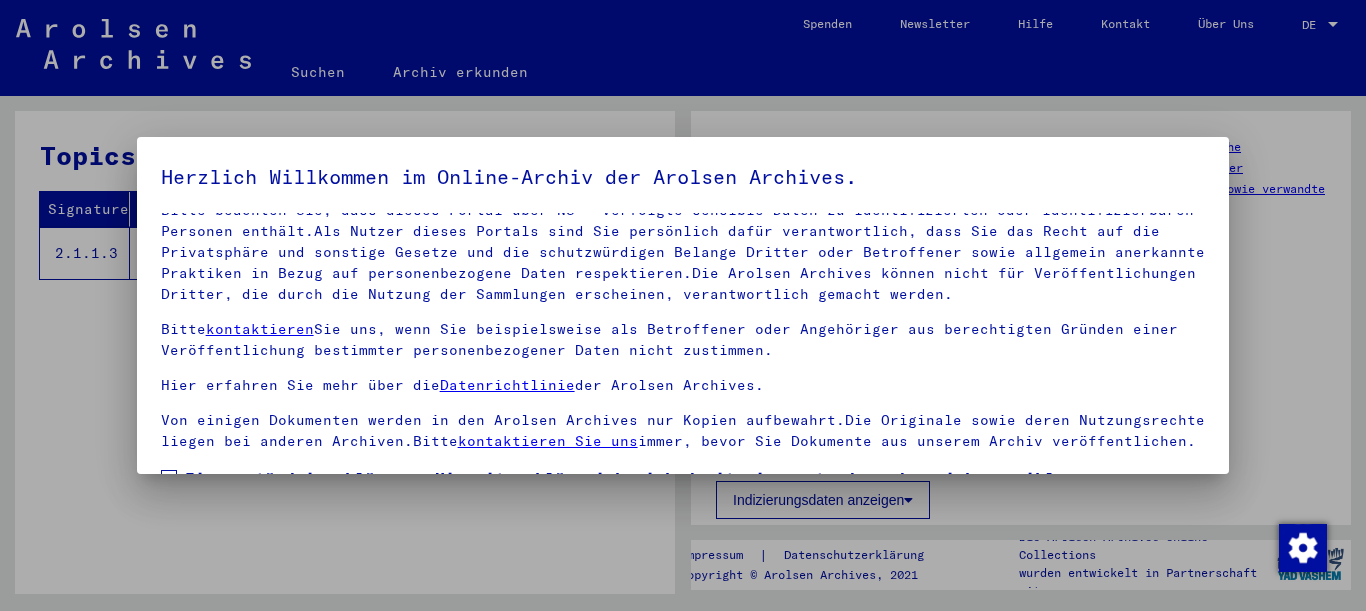click at bounding box center (169, 478) 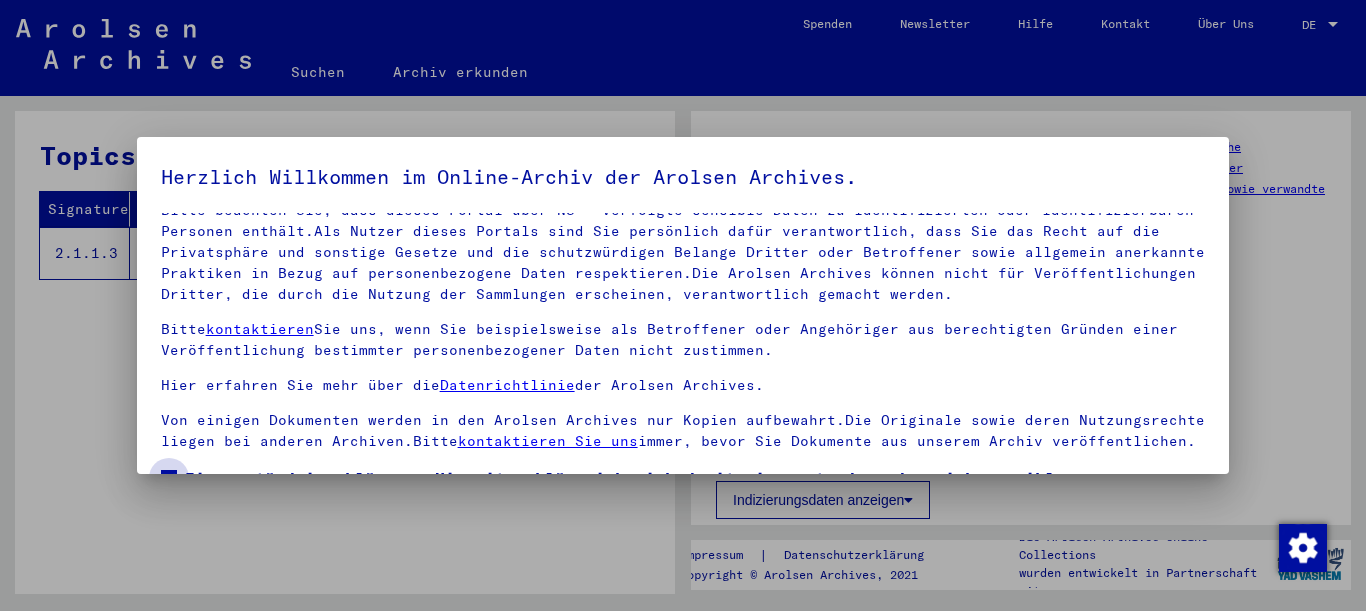 scroll, scrollTop: 15, scrollLeft: 0, axis: vertical 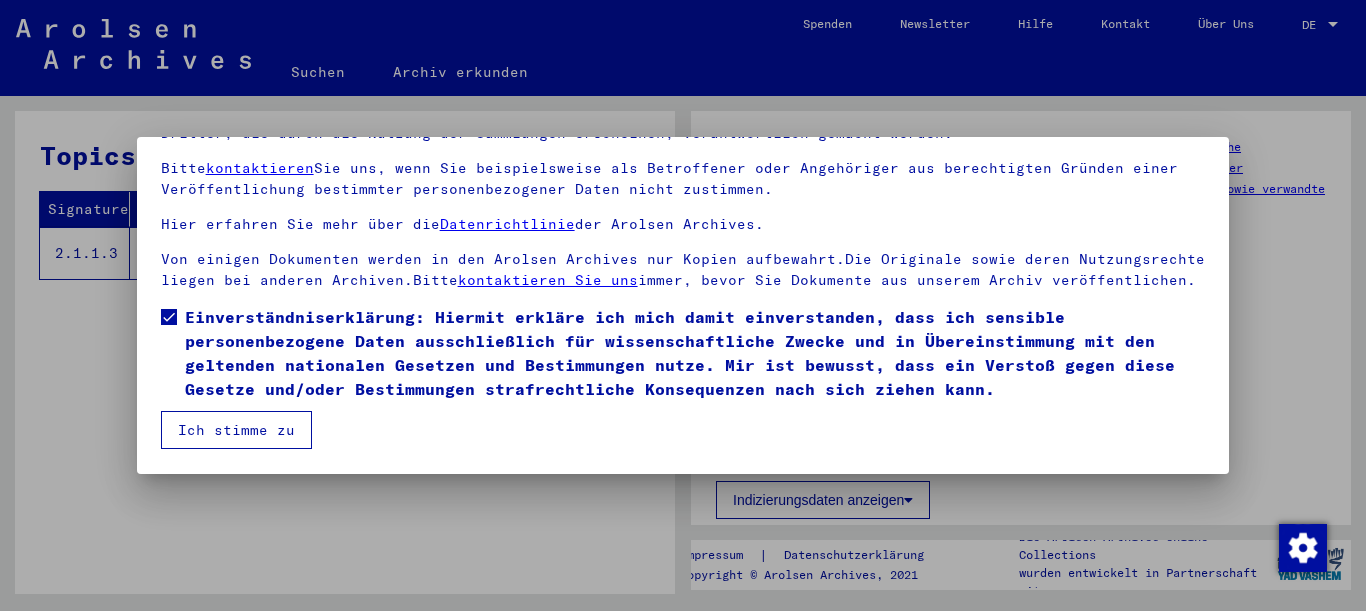 click on "Ich stimme zu" at bounding box center (236, 430) 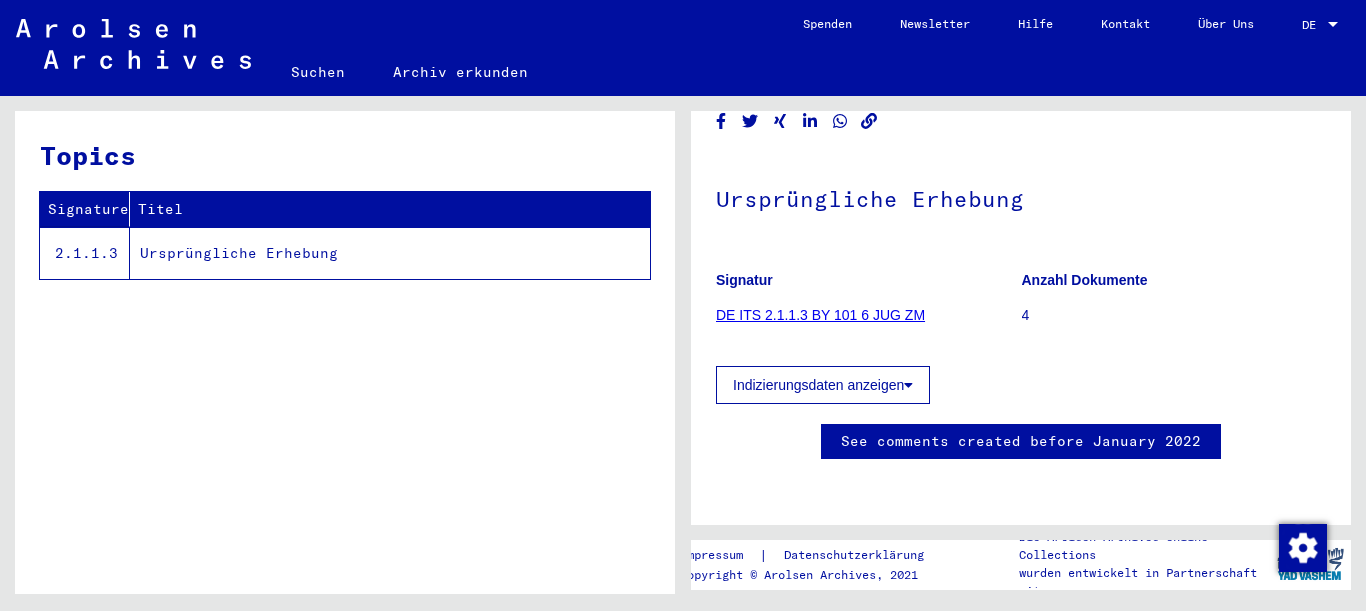 scroll, scrollTop: 216, scrollLeft: 0, axis: vertical 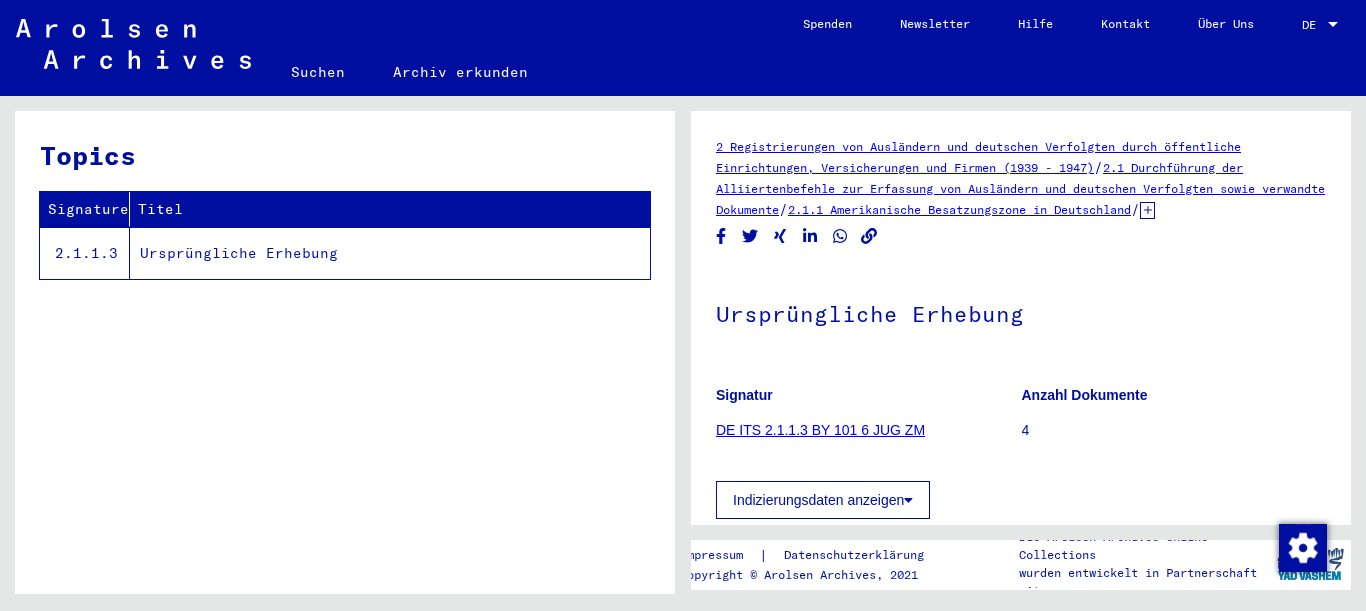 click on "DE ITS 2.1.1.3 BY 101 6 JUG ZM" 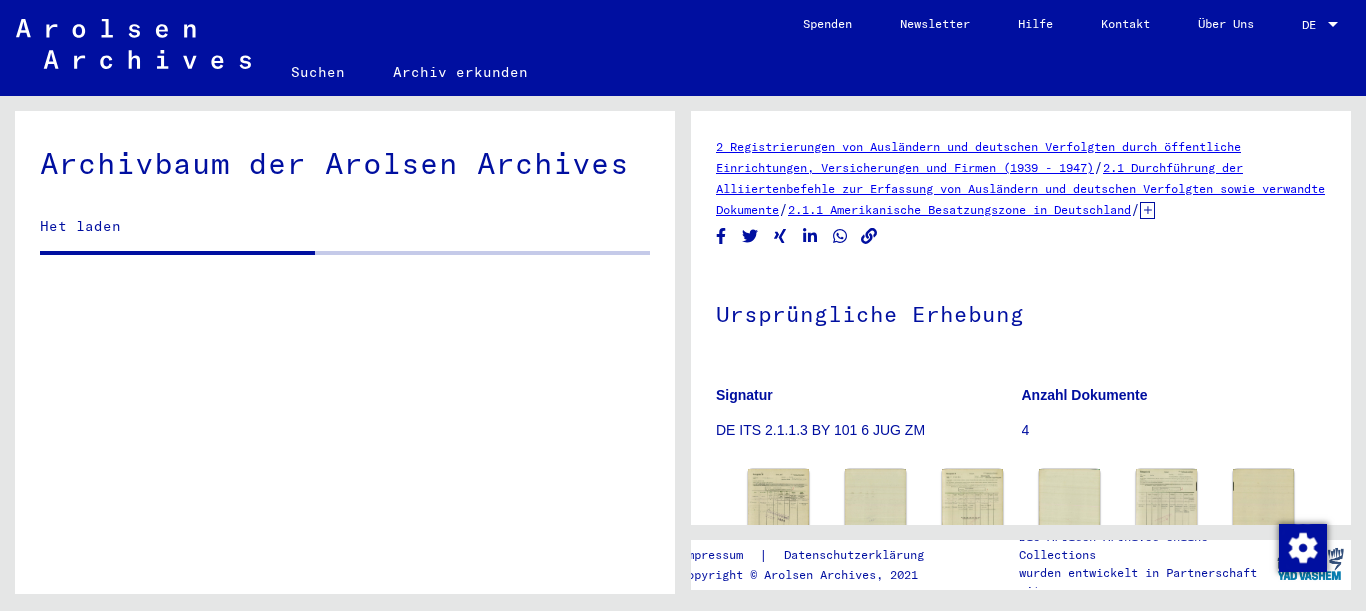 scroll, scrollTop: 216, scrollLeft: 0, axis: vertical 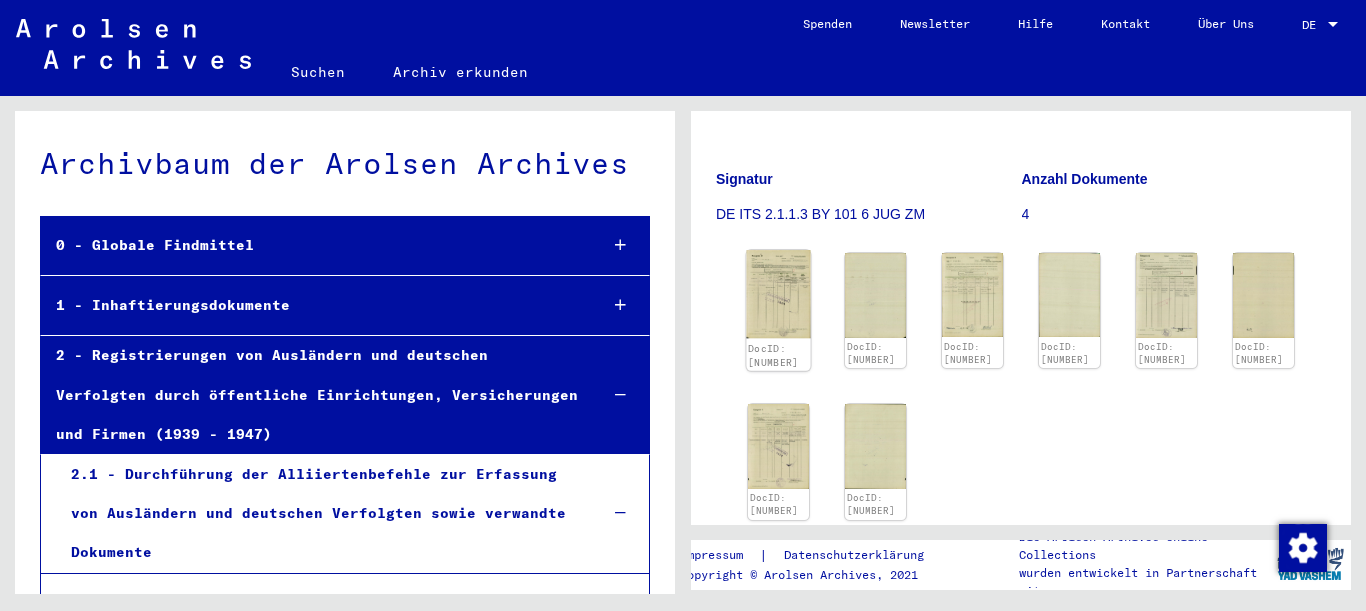click 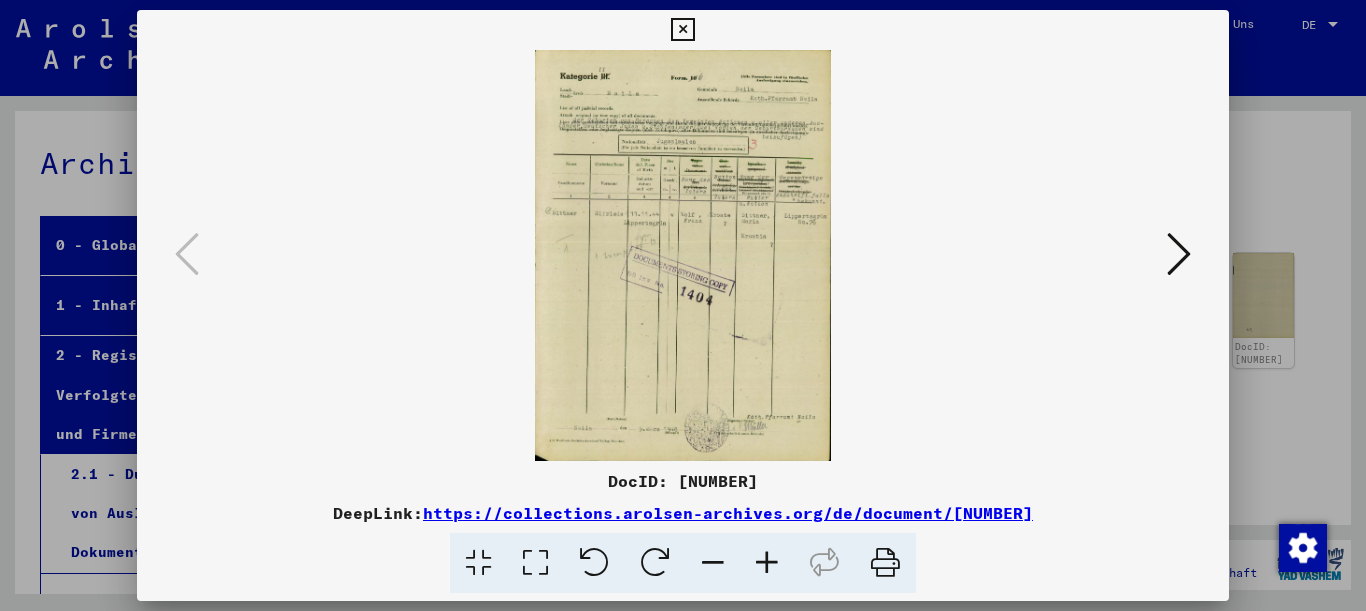 click at bounding box center [1179, 254] 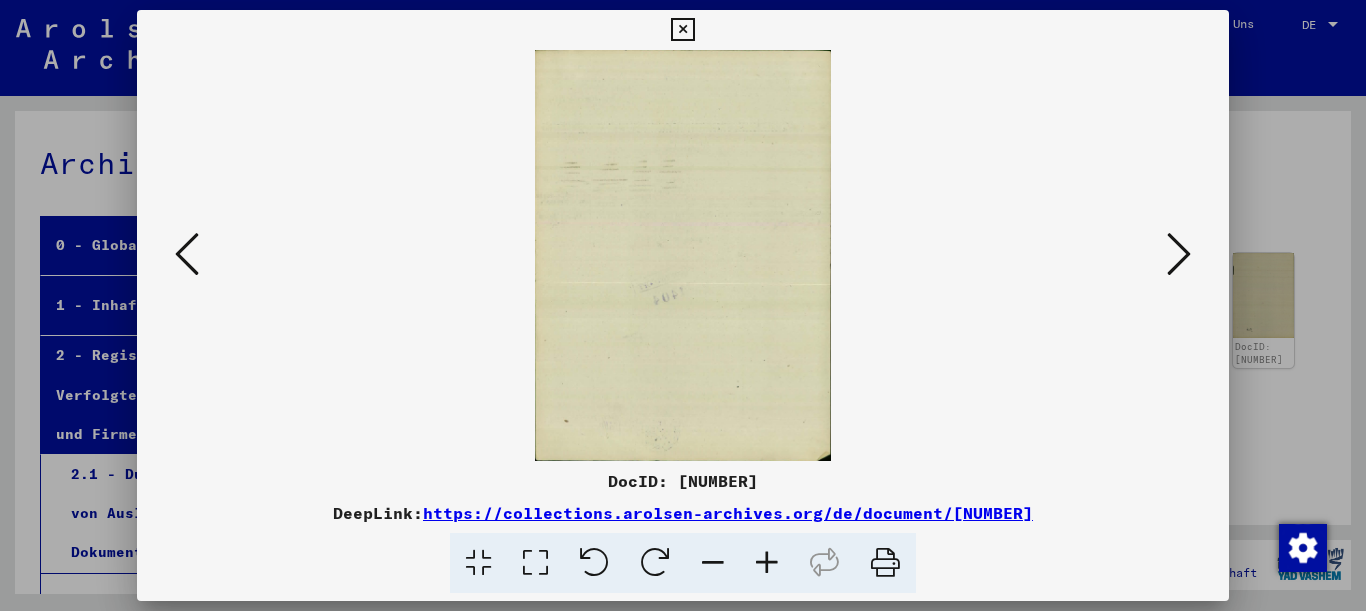 click at bounding box center (1179, 254) 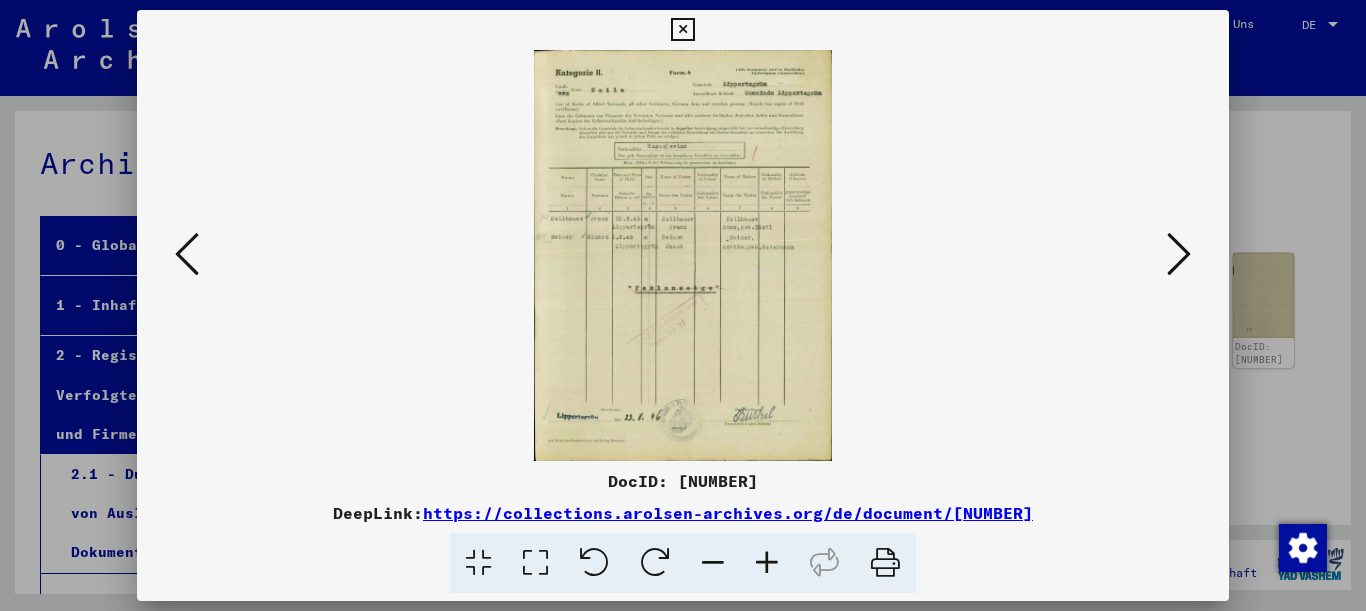 click at bounding box center [767, 563] 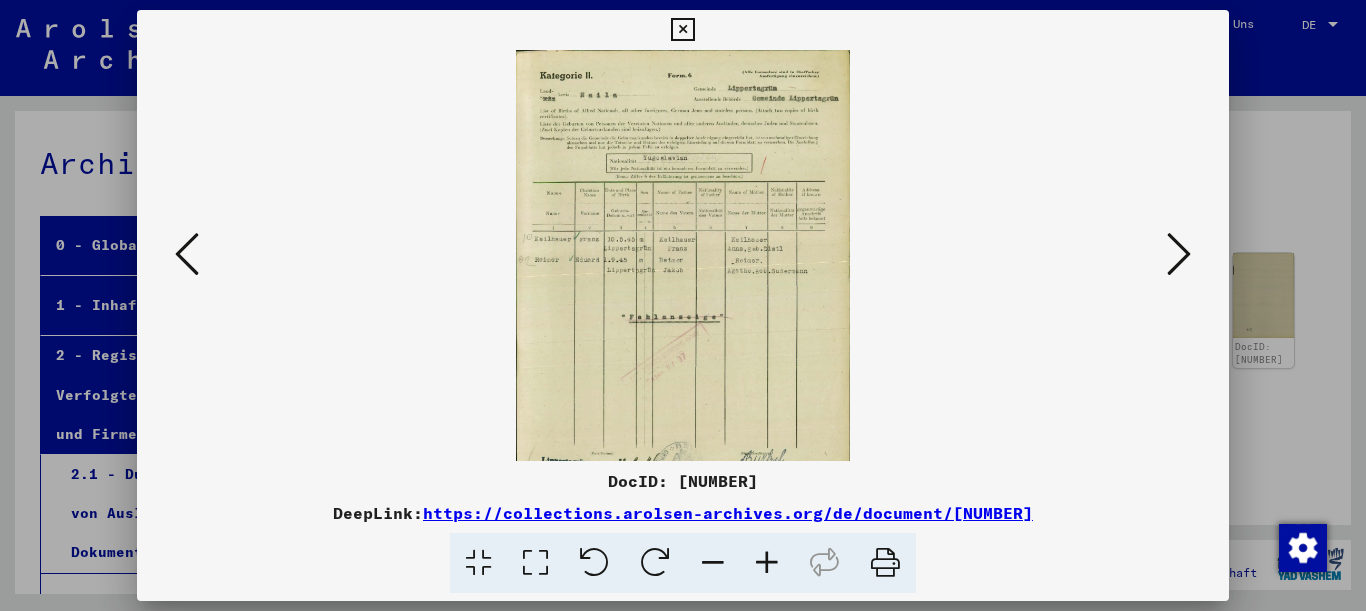 click at bounding box center (767, 563) 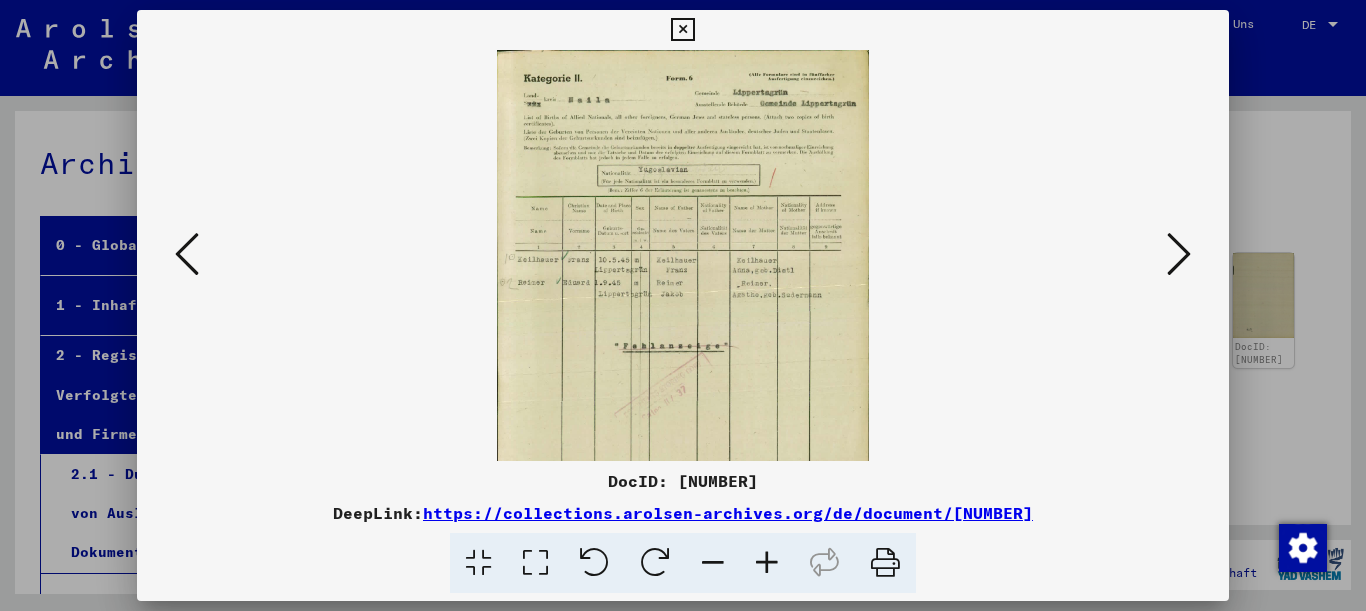 click at bounding box center [767, 563] 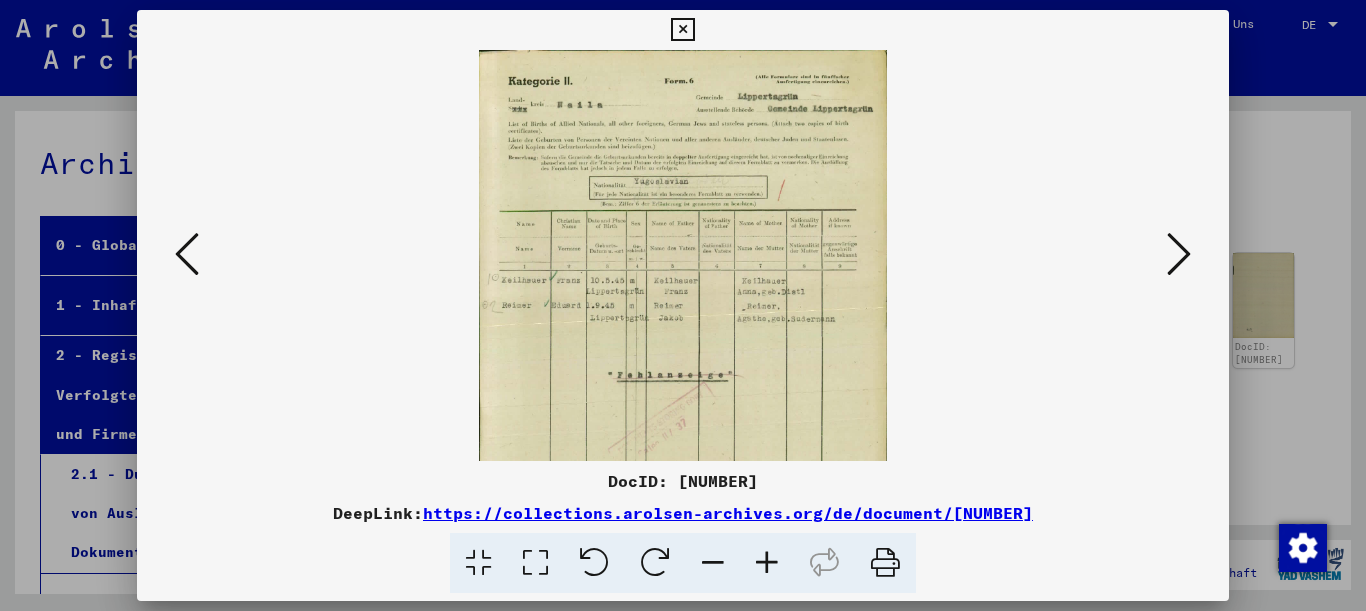 click at bounding box center (767, 563) 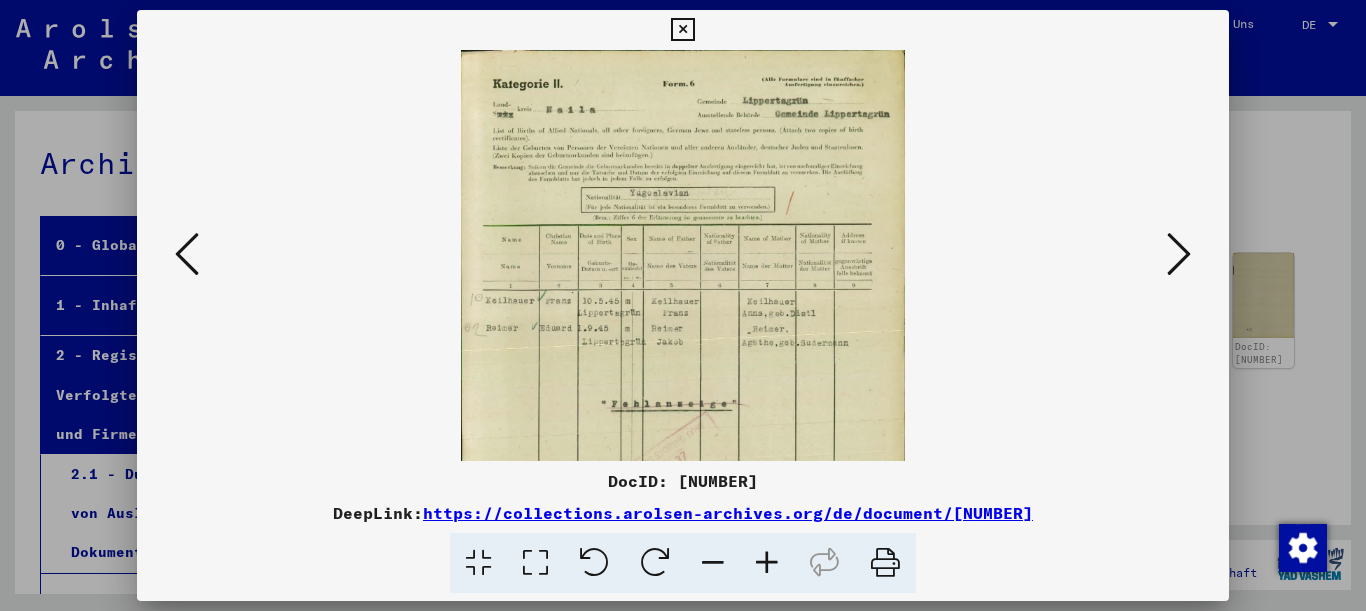 click at bounding box center [767, 563] 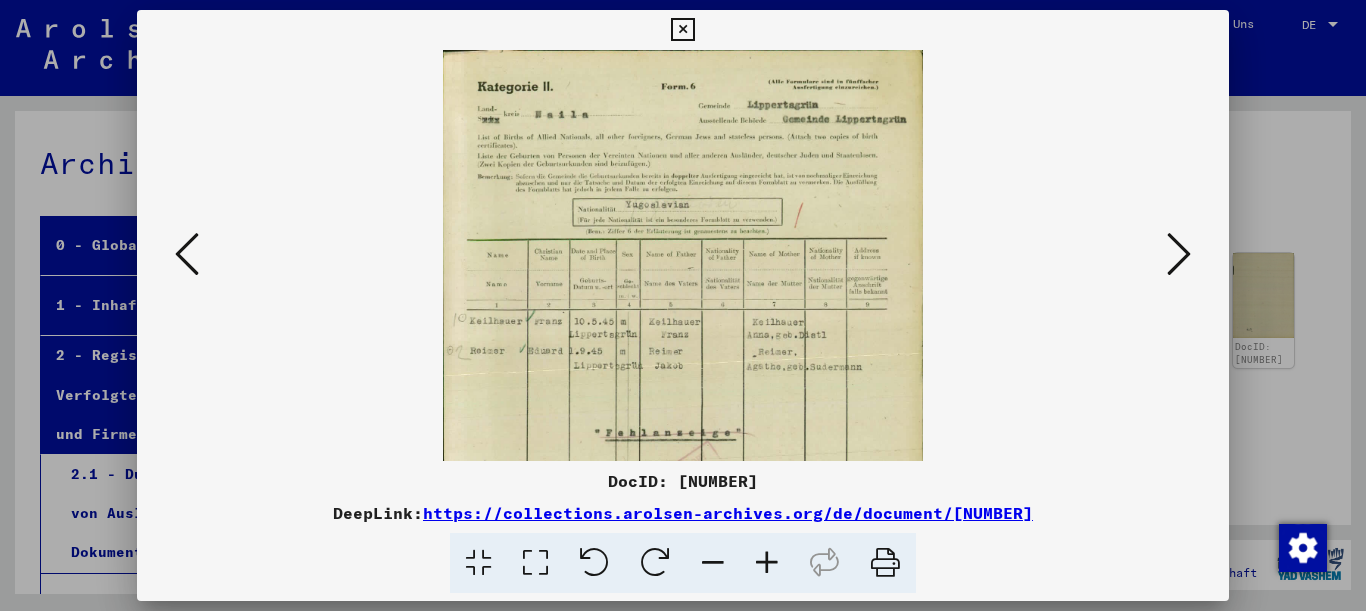 click at bounding box center (767, 563) 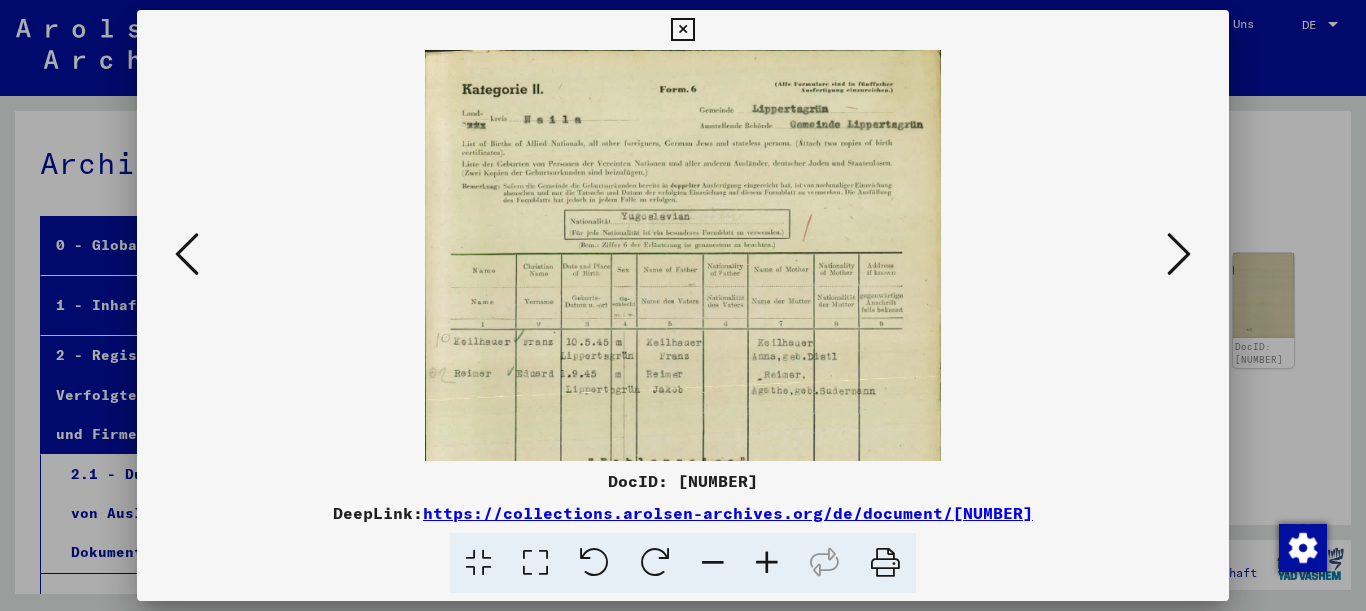 click at bounding box center (767, 563) 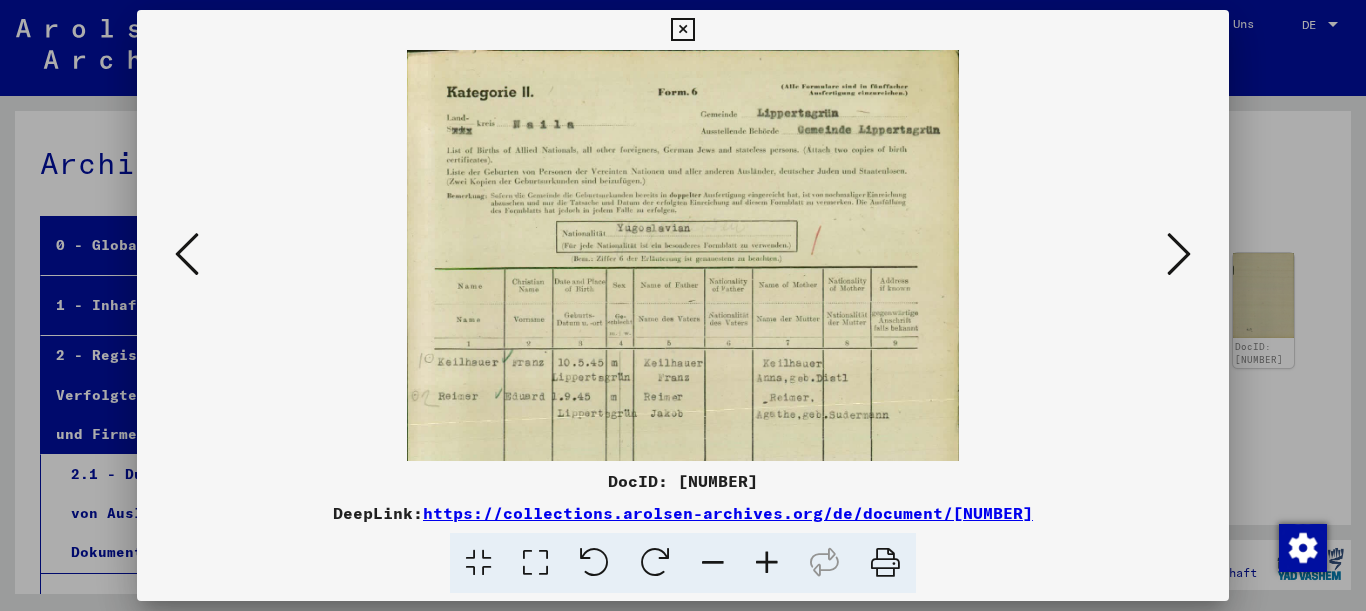 click at bounding box center [767, 563] 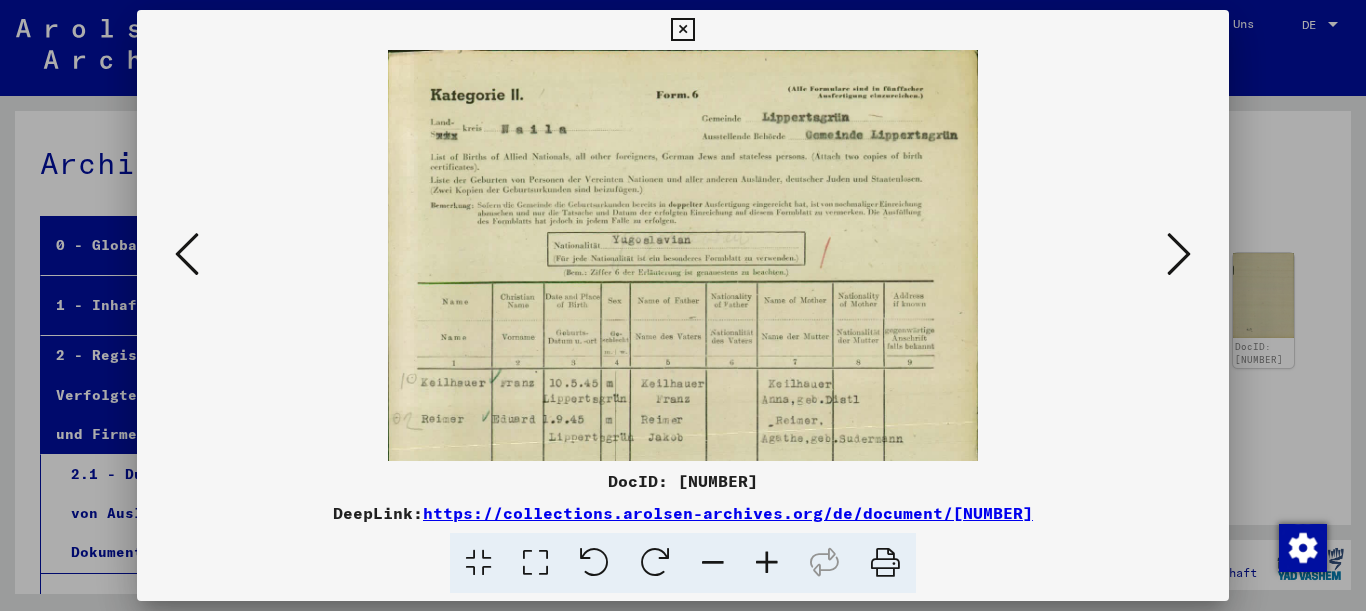 click at bounding box center [767, 563] 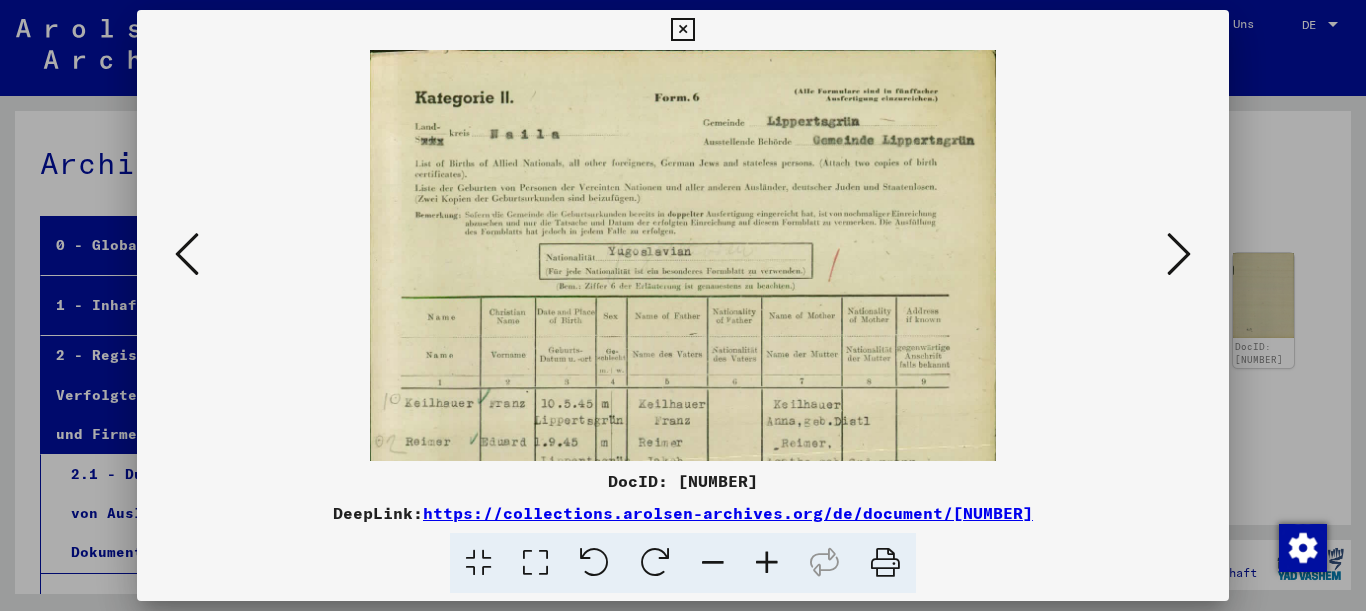 click at bounding box center [767, 563] 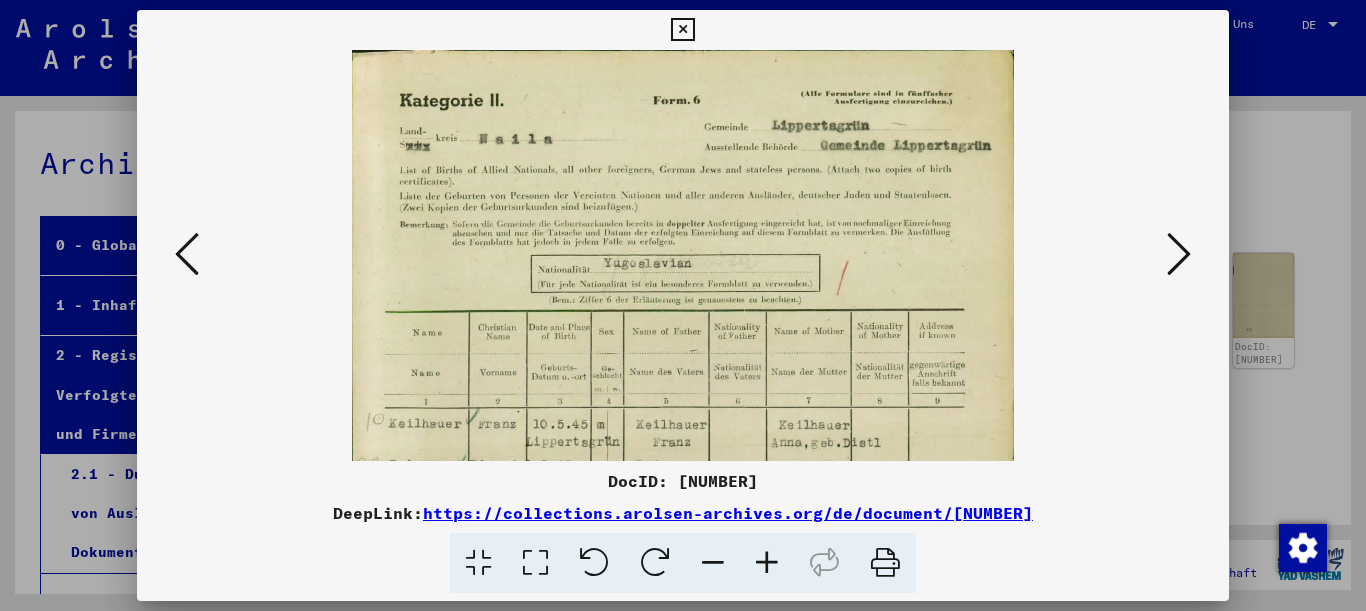 click at bounding box center [767, 563] 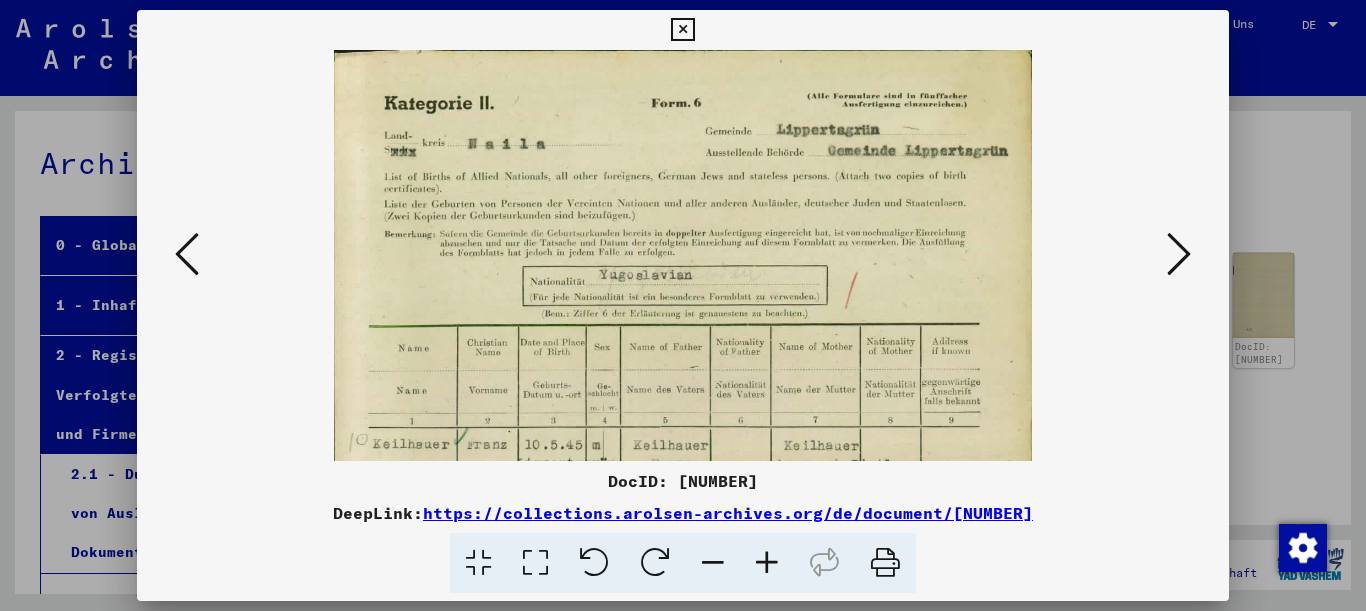 click at bounding box center (767, 563) 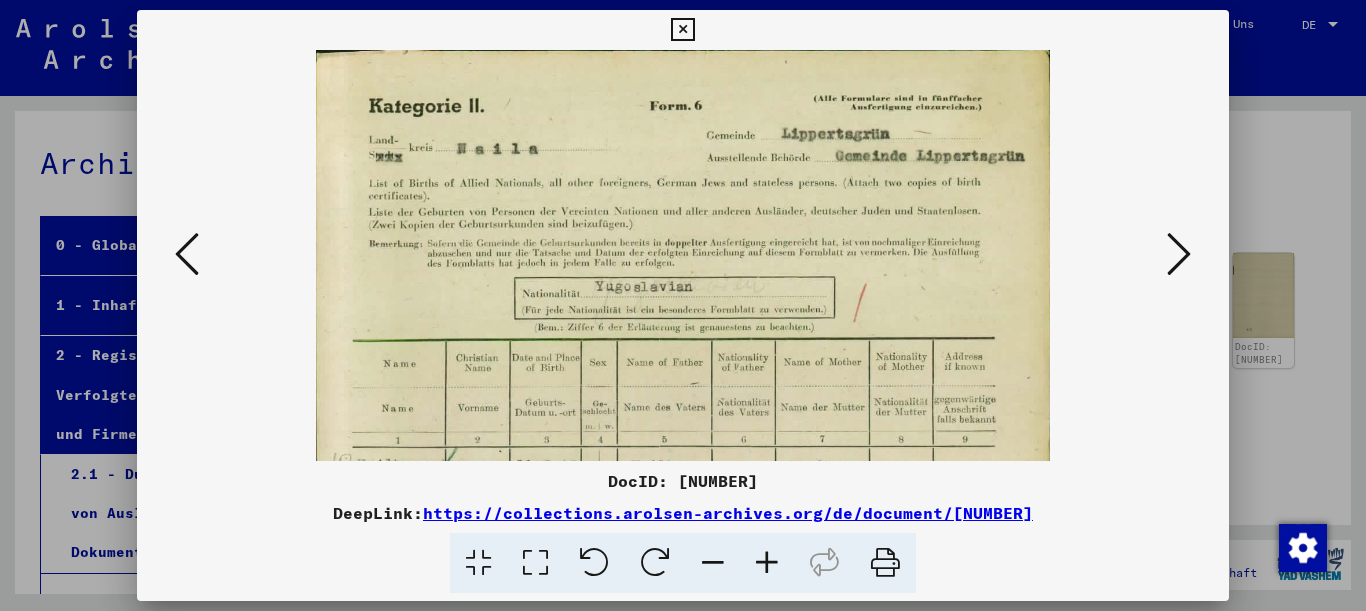 click at bounding box center (767, 563) 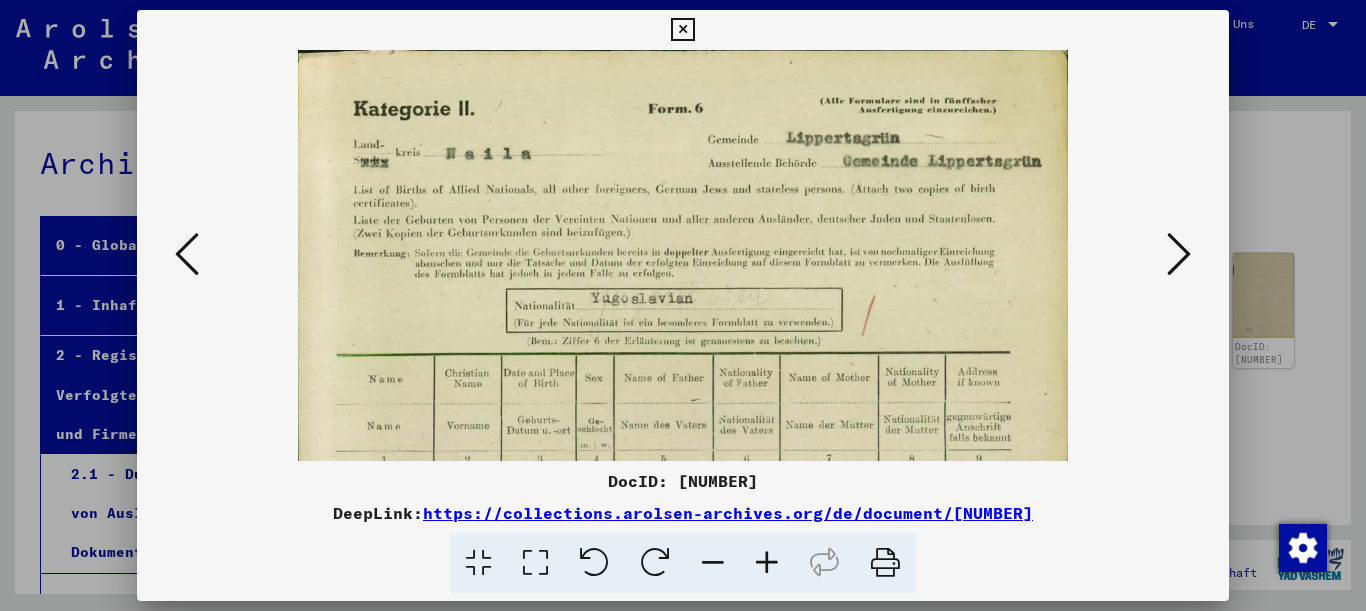 click at bounding box center [767, 563] 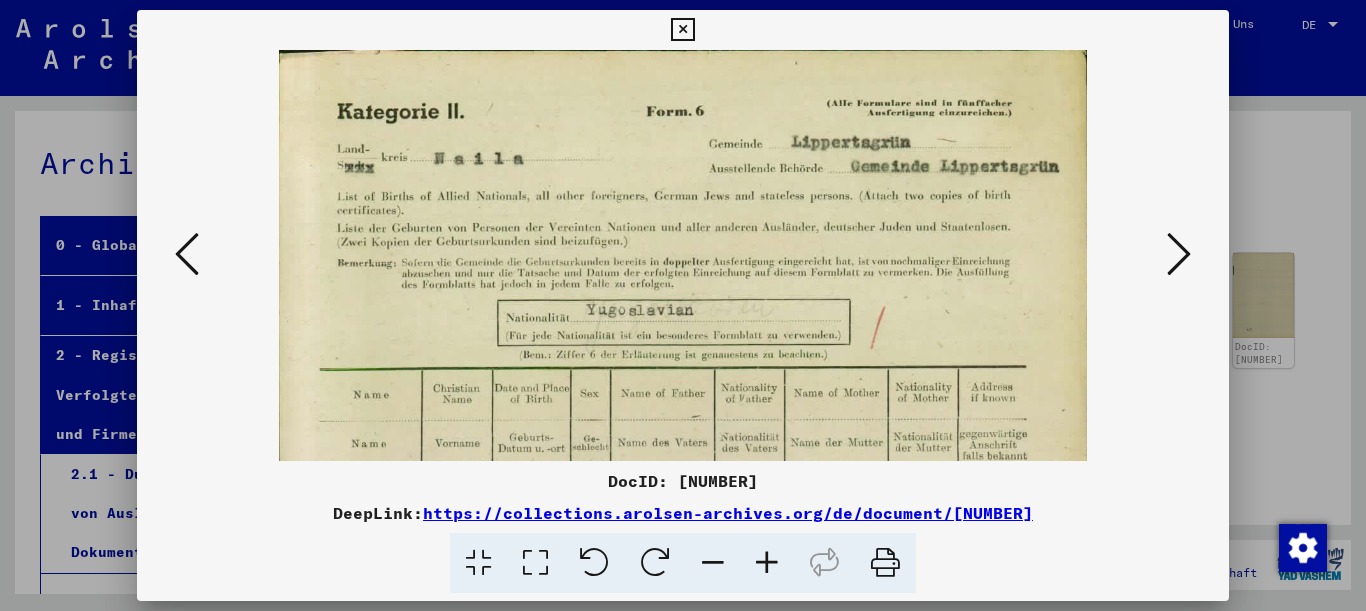 click at bounding box center [767, 563] 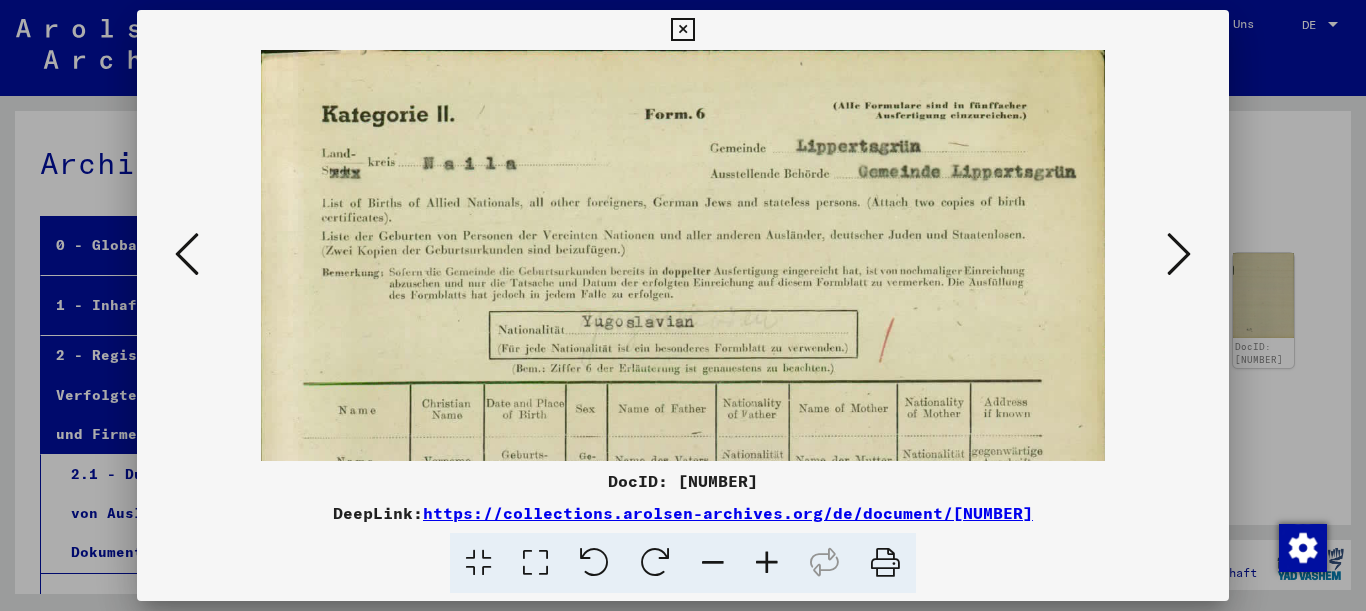 click at bounding box center (683, 630) 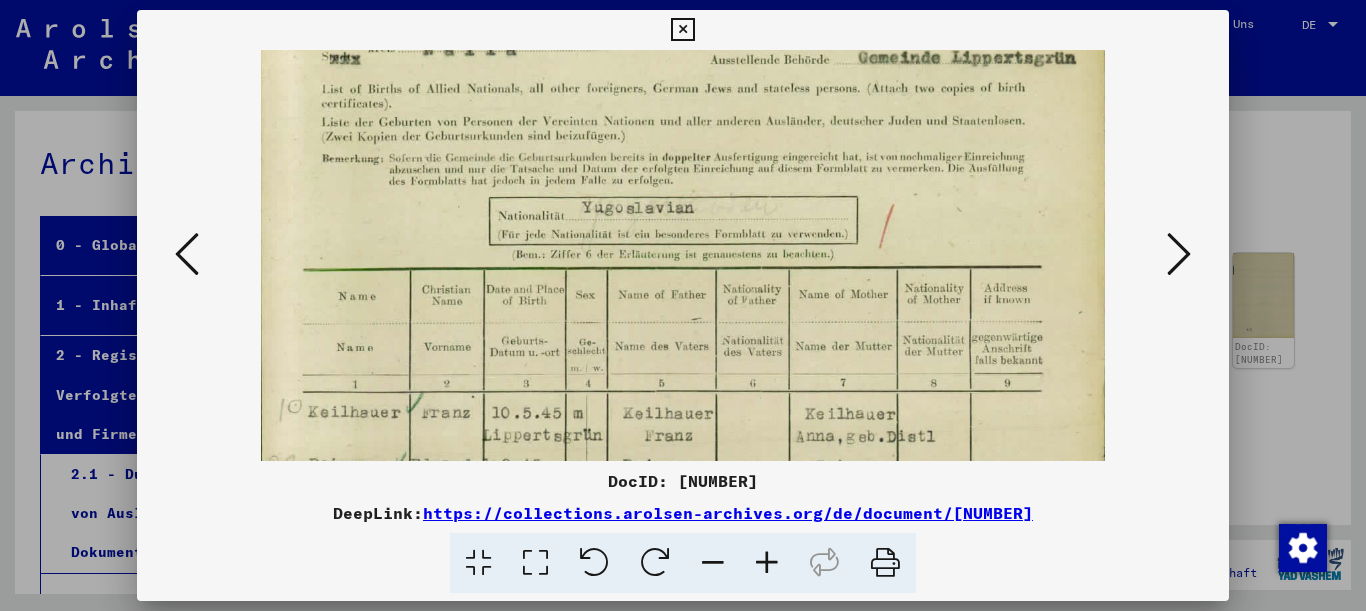 drag, startPoint x: 660, startPoint y: 340, endPoint x: 645, endPoint y: 253, distance: 88.28363 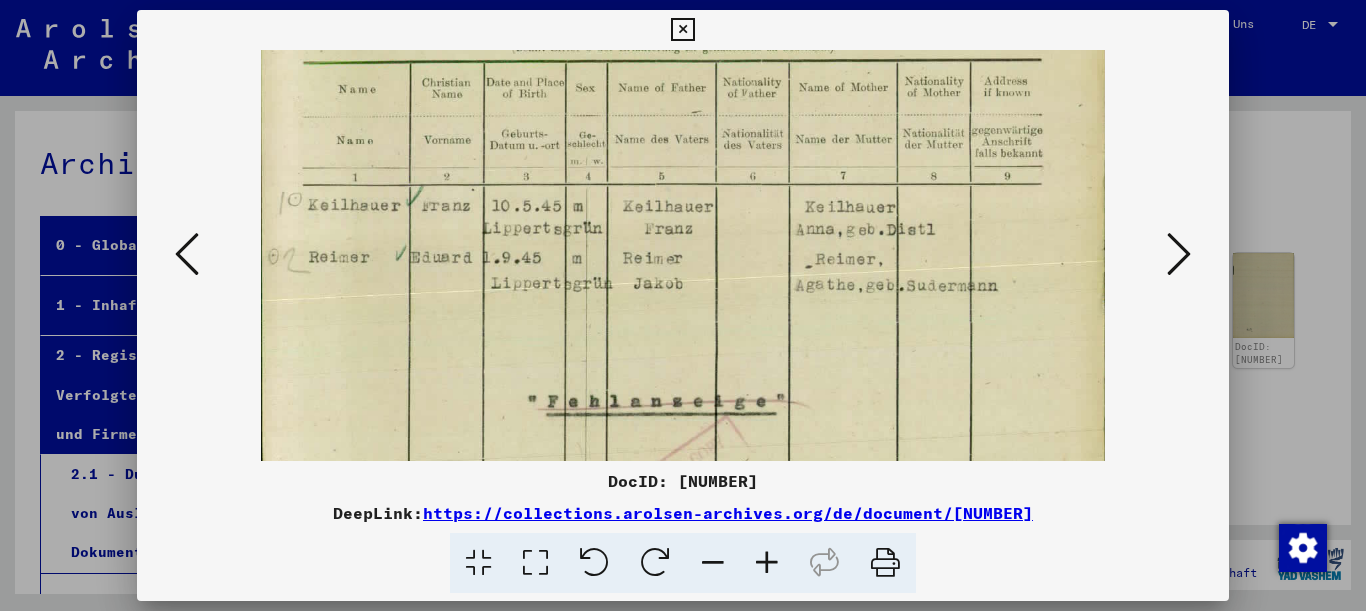 scroll, scrollTop: 322, scrollLeft: 0, axis: vertical 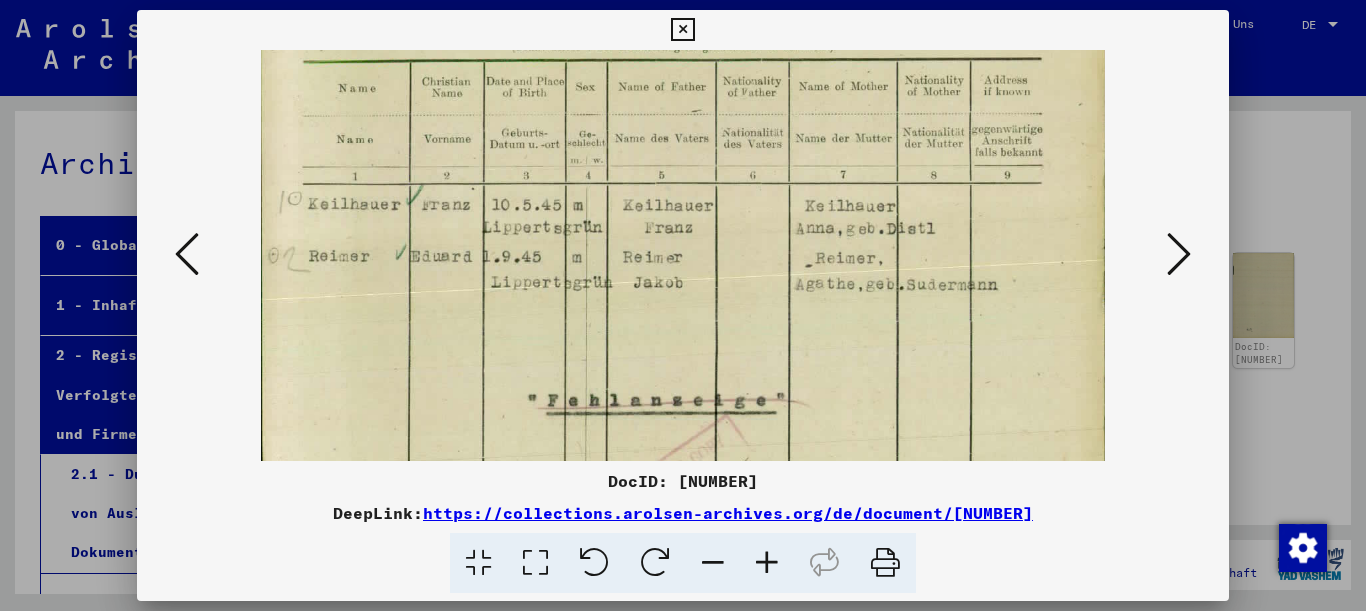 drag, startPoint x: 648, startPoint y: 387, endPoint x: 628, endPoint y: 181, distance: 206.9686 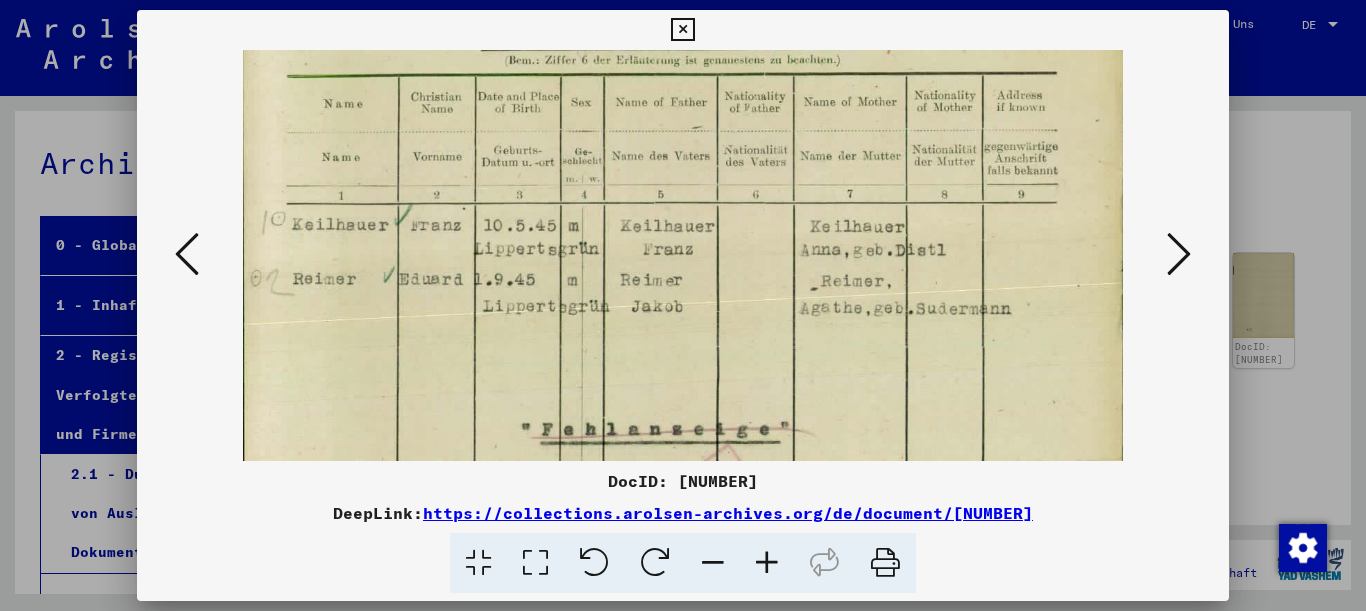 click at bounding box center (713, 563) 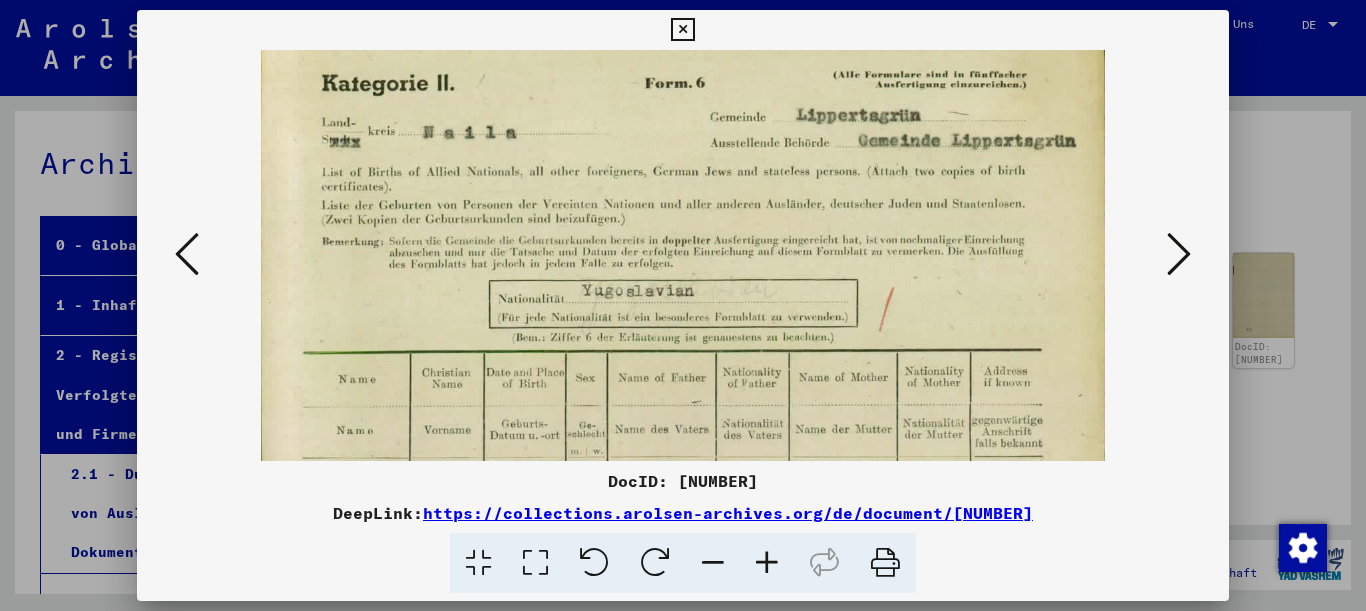 drag, startPoint x: 653, startPoint y: 163, endPoint x: 700, endPoint y: 422, distance: 263.22995 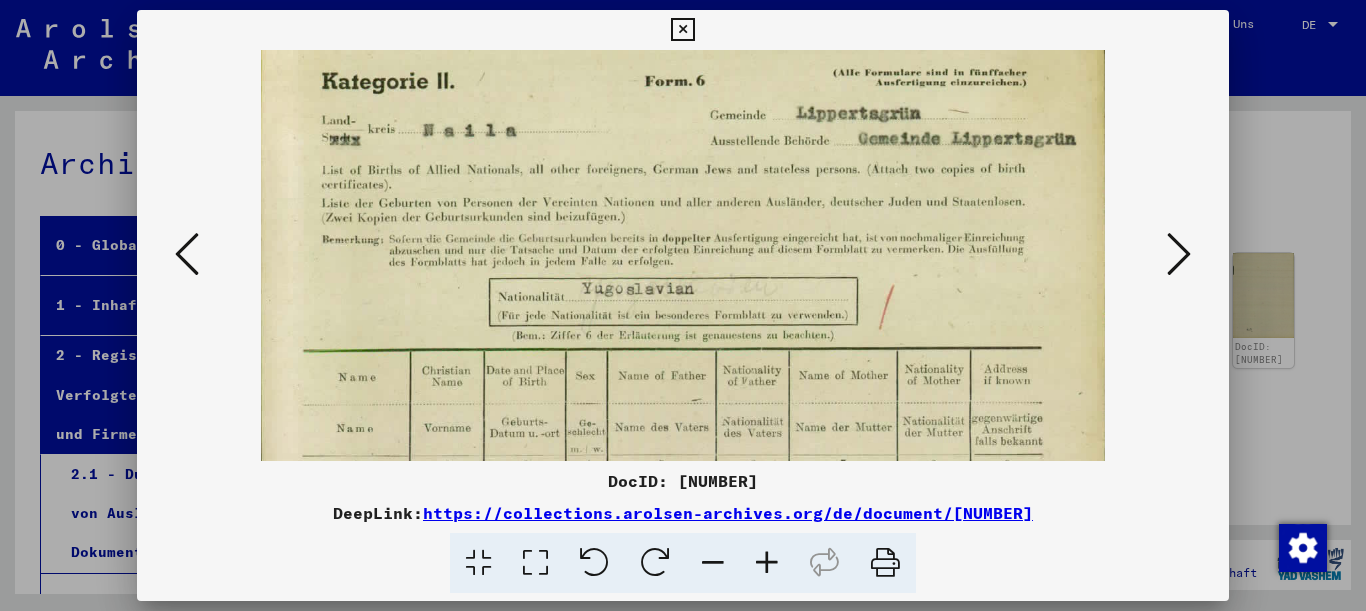 scroll, scrollTop: 0, scrollLeft: 0, axis: both 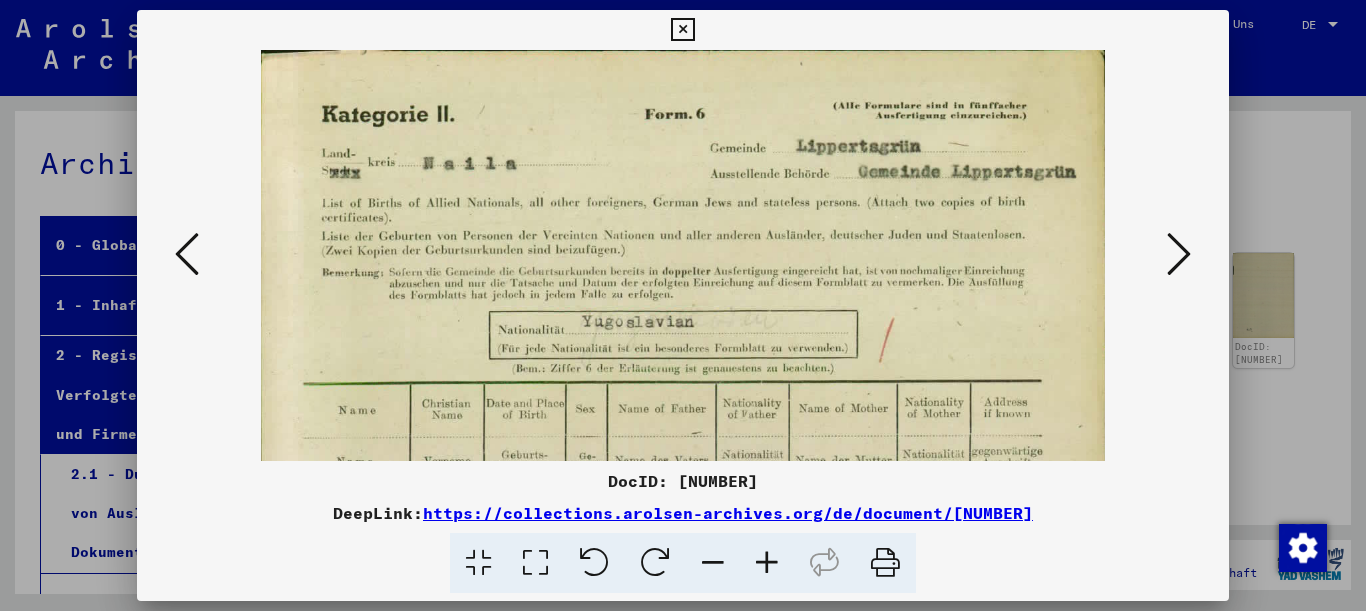 click at bounding box center [683, 630] 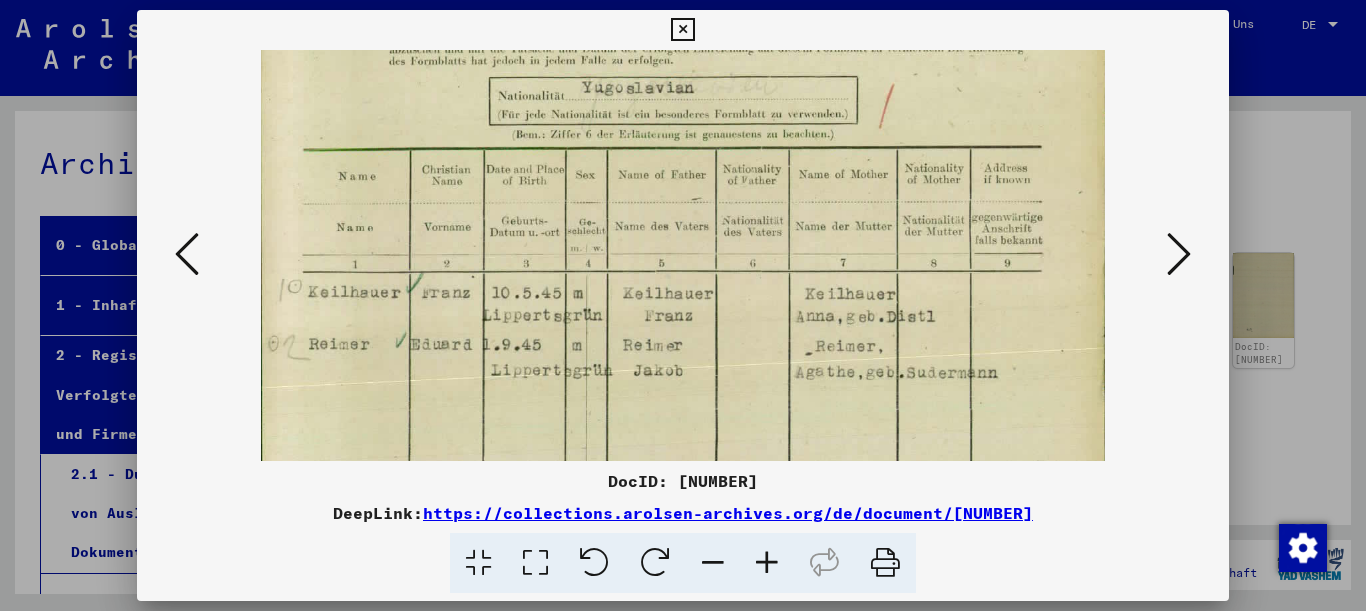 scroll, scrollTop: 255, scrollLeft: 0, axis: vertical 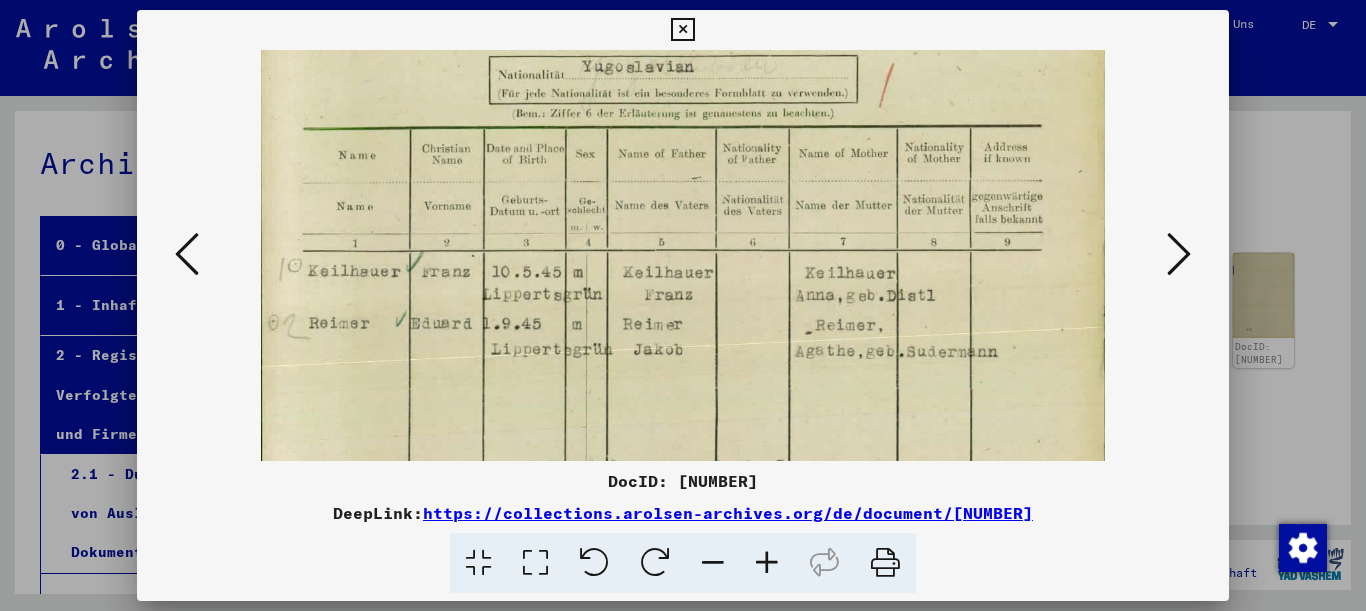 drag, startPoint x: 580, startPoint y: 237, endPoint x: 571, endPoint y: 140, distance: 97.41663 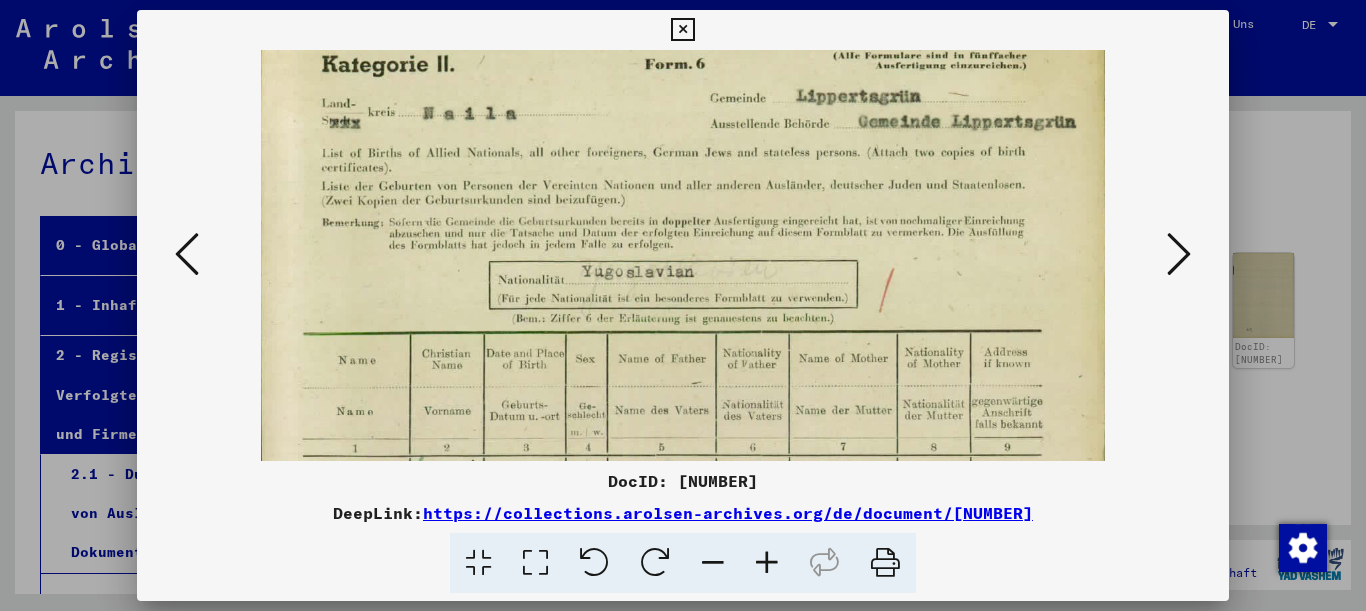 scroll, scrollTop: 19, scrollLeft: 0, axis: vertical 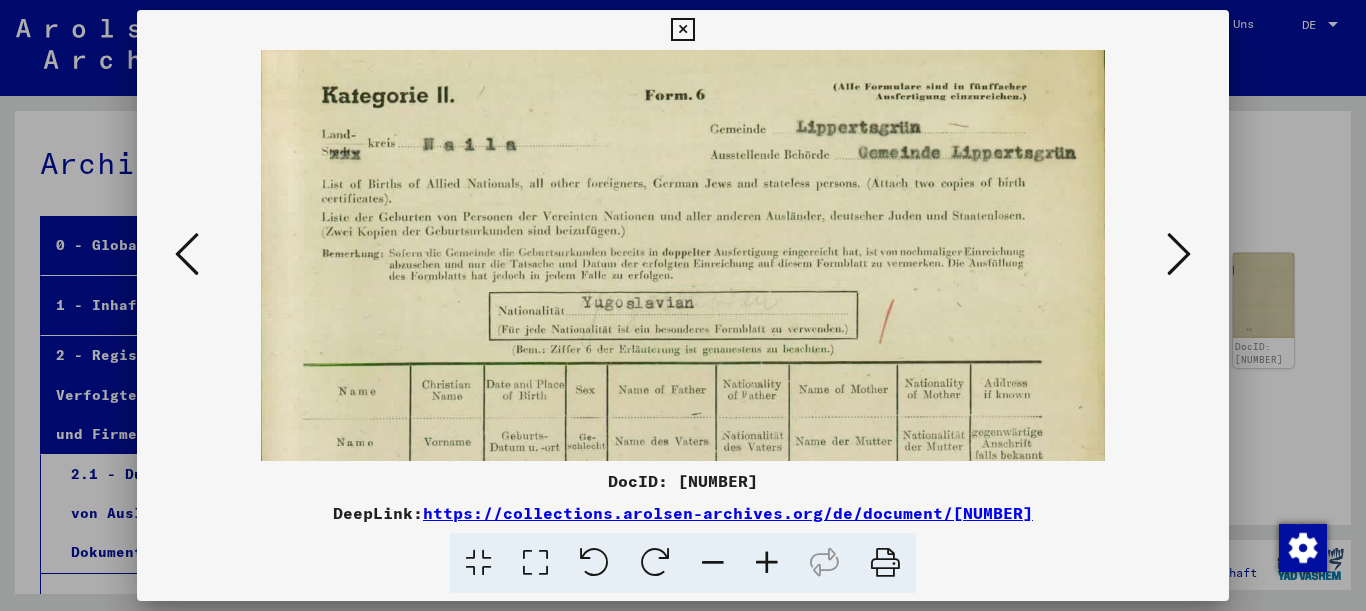 drag, startPoint x: 693, startPoint y: 290, endPoint x: 718, endPoint y: 467, distance: 178.75682 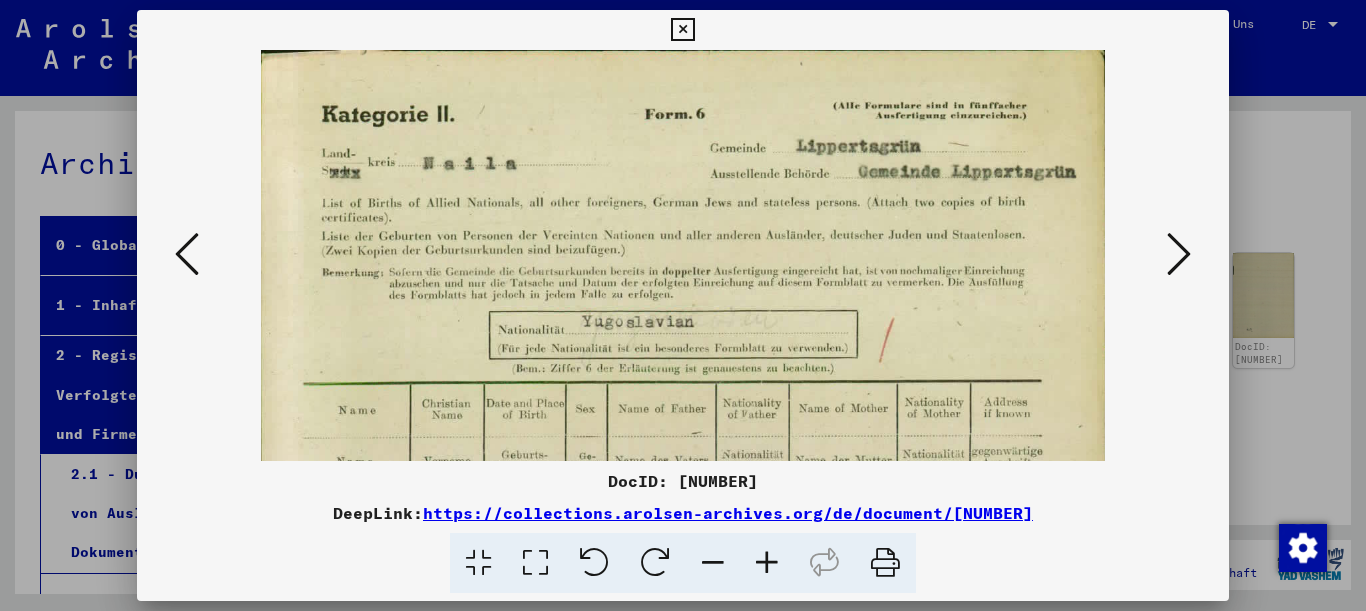 drag, startPoint x: 695, startPoint y: 280, endPoint x: 695, endPoint y: 456, distance: 176 